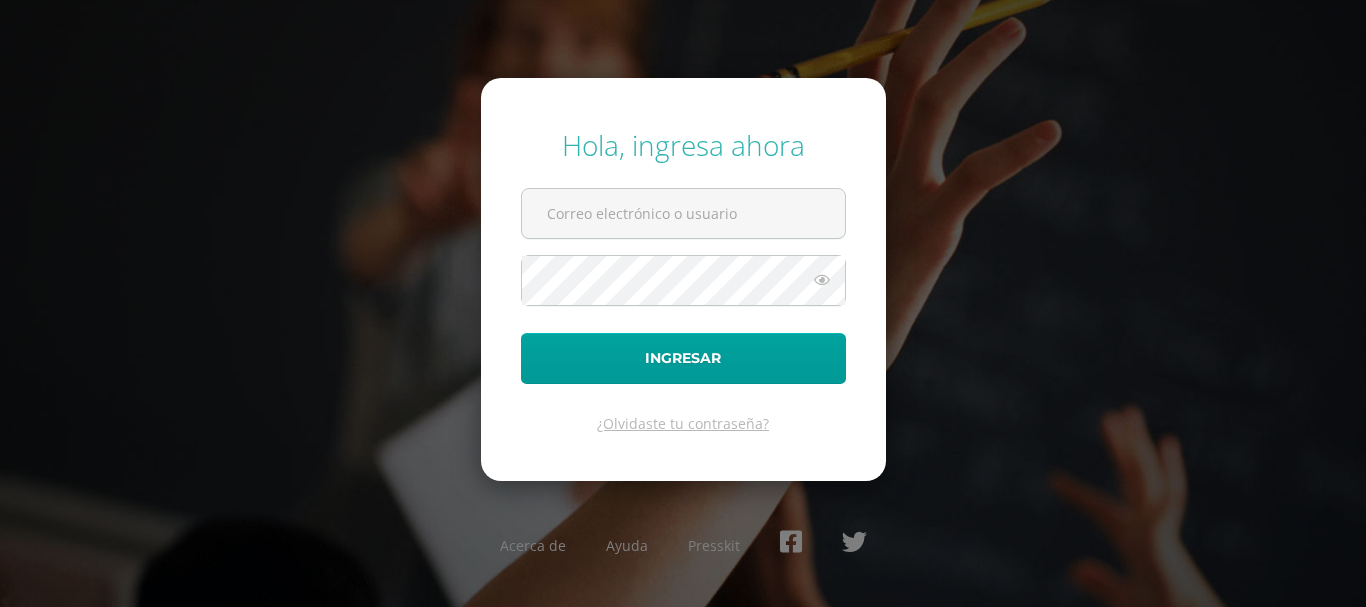 scroll, scrollTop: 0, scrollLeft: 0, axis: both 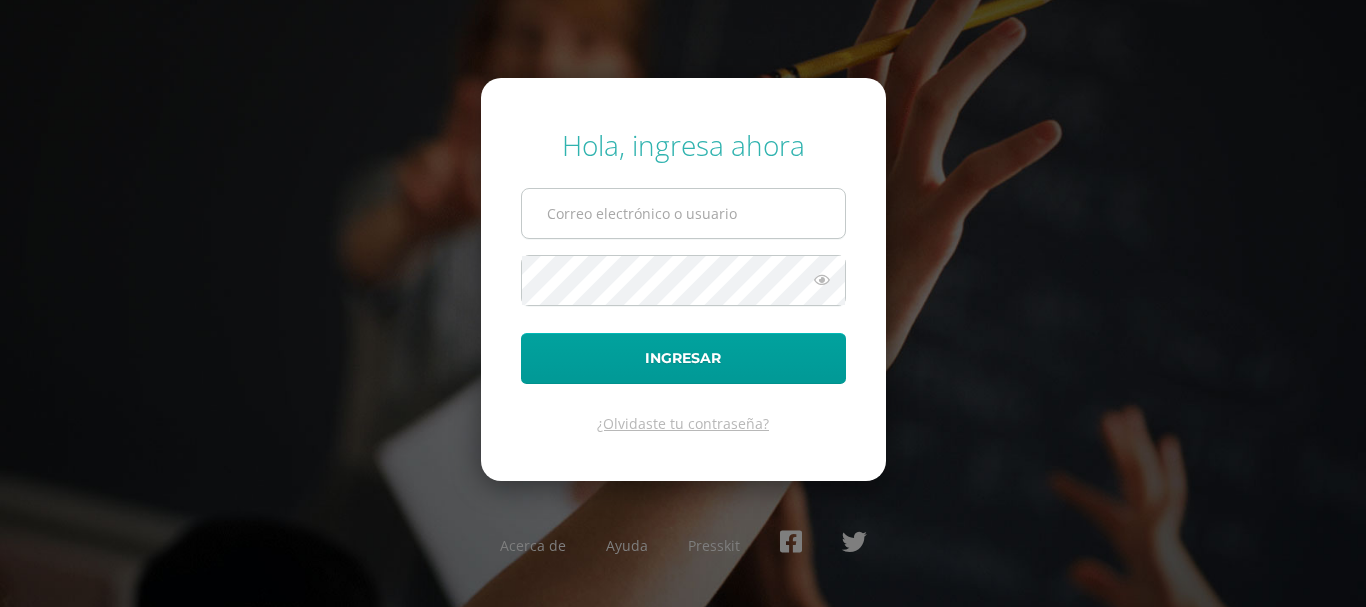 click at bounding box center (683, 213) 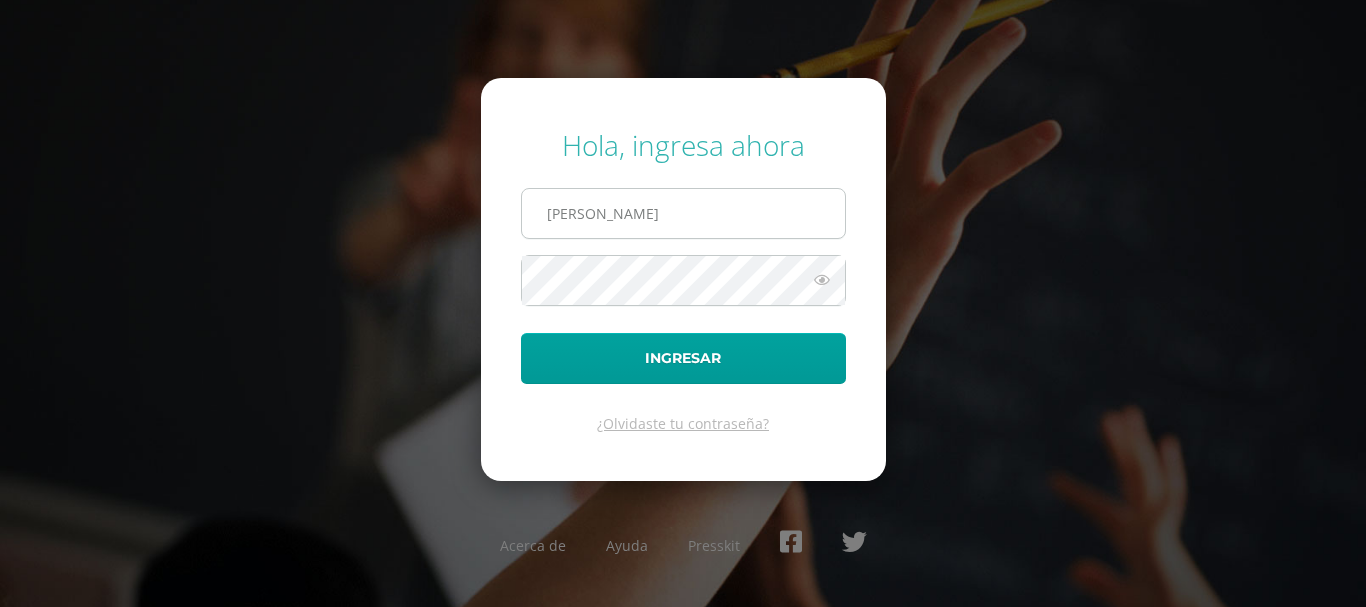 type on "[EMAIL_ADDRESS][DOMAIN_NAME]" 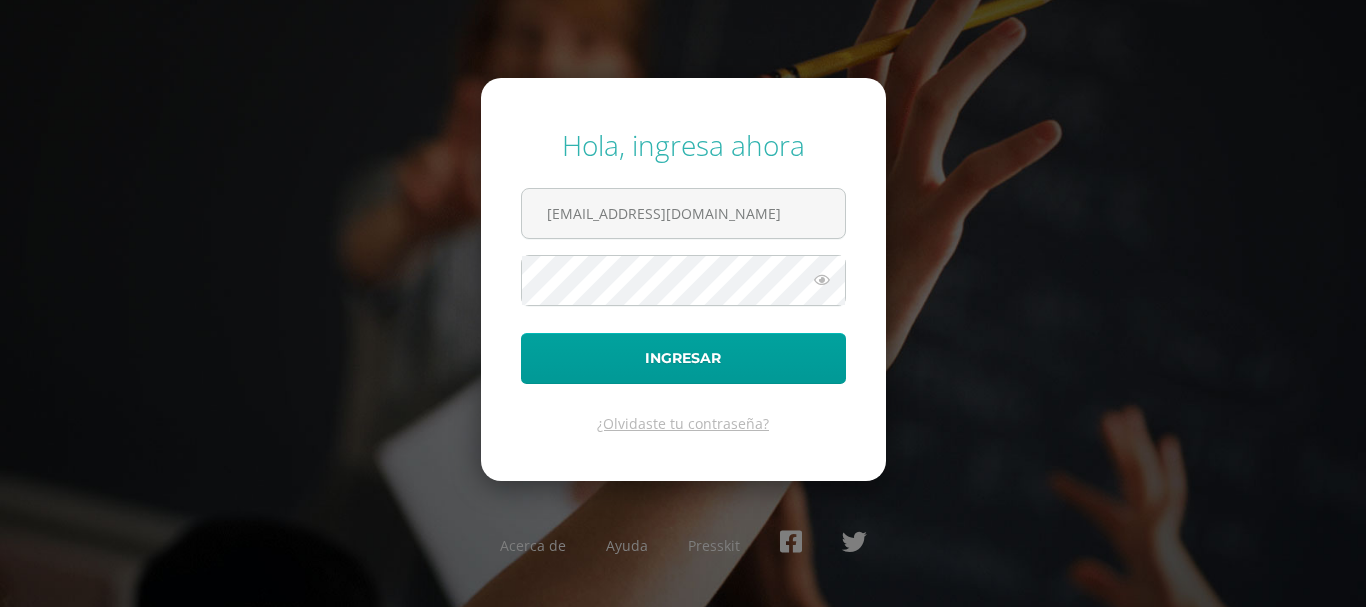 click at bounding box center [822, 280] 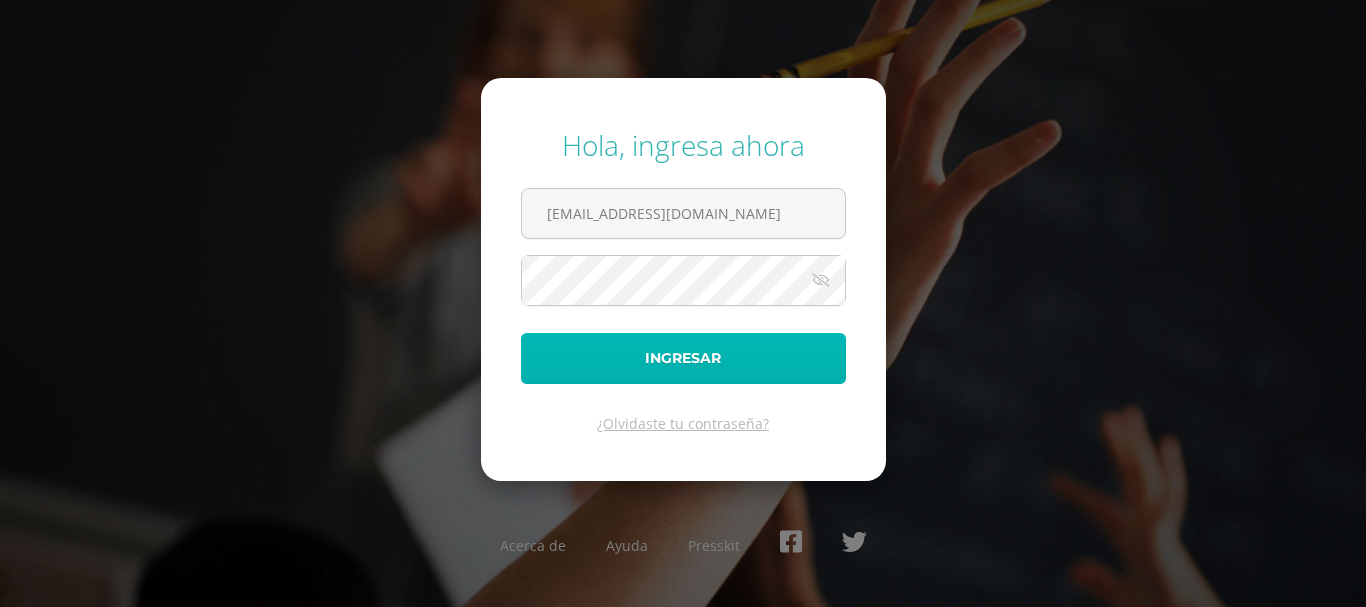 click on "Ingresar" at bounding box center (683, 358) 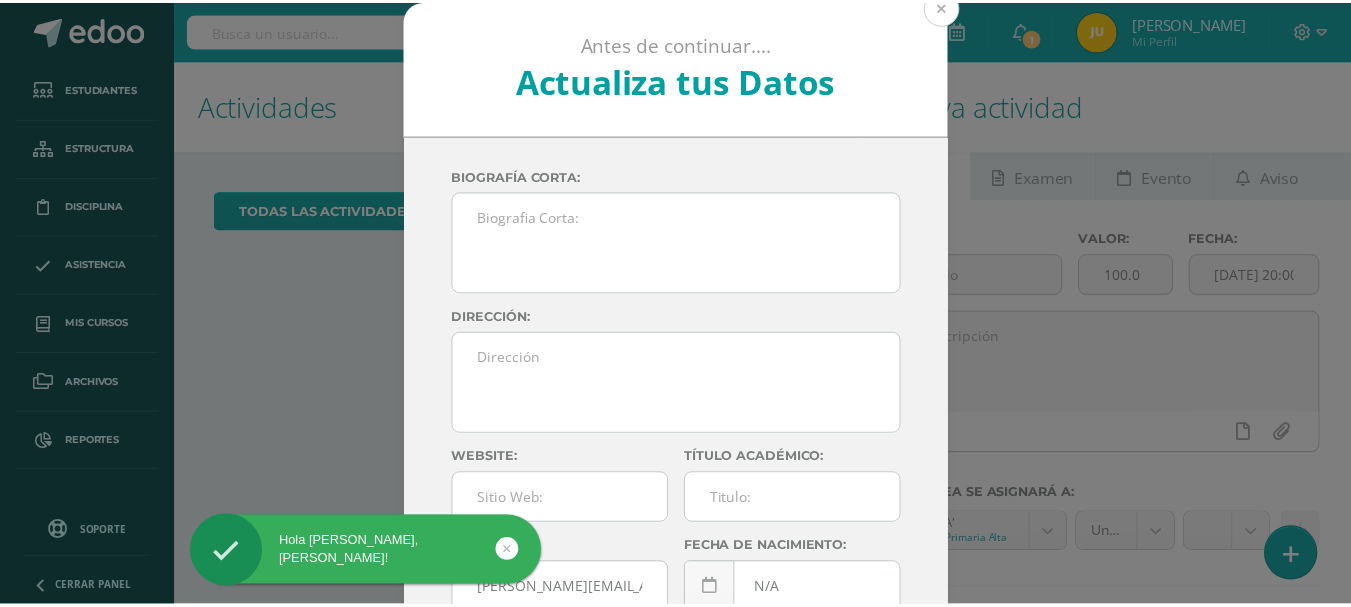 scroll, scrollTop: 0, scrollLeft: 0, axis: both 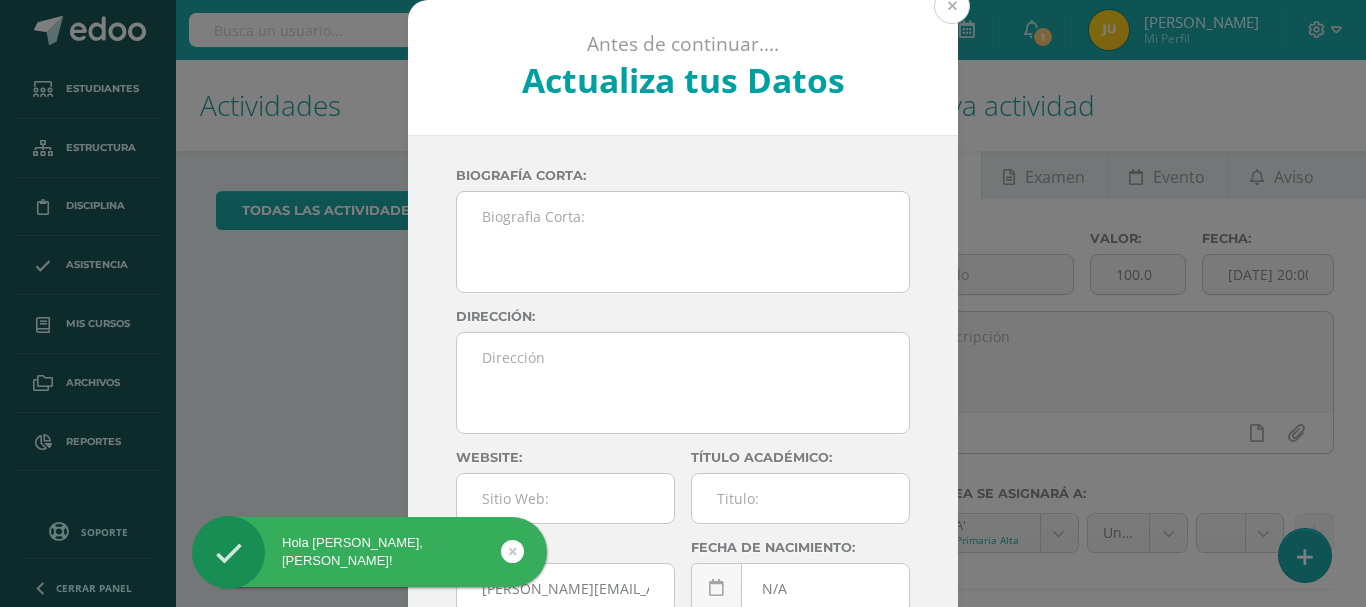 click at bounding box center (952, 6) 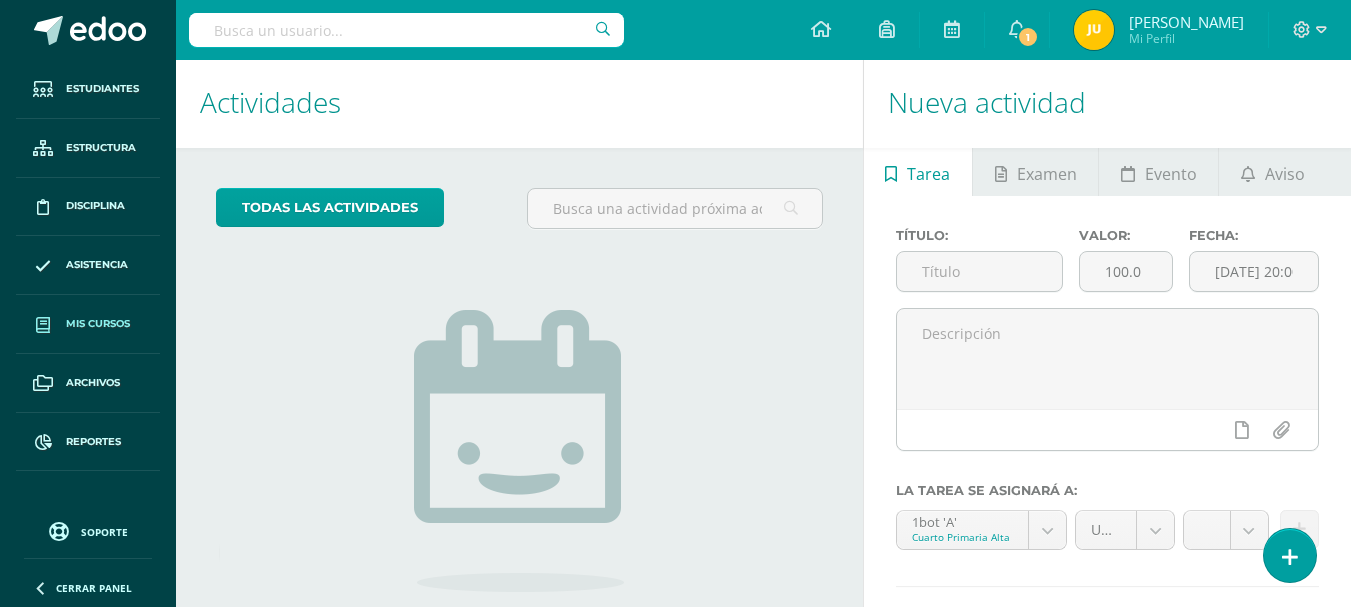 scroll, scrollTop: 0, scrollLeft: 0, axis: both 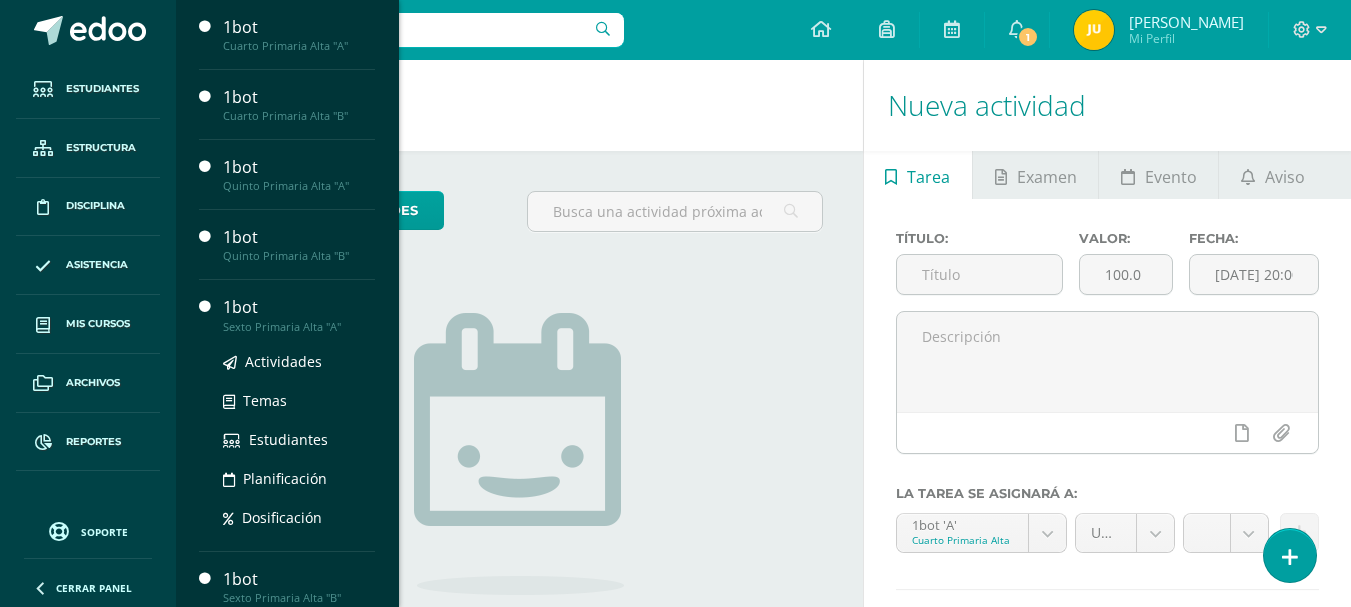 click on "1bot" at bounding box center (299, 307) 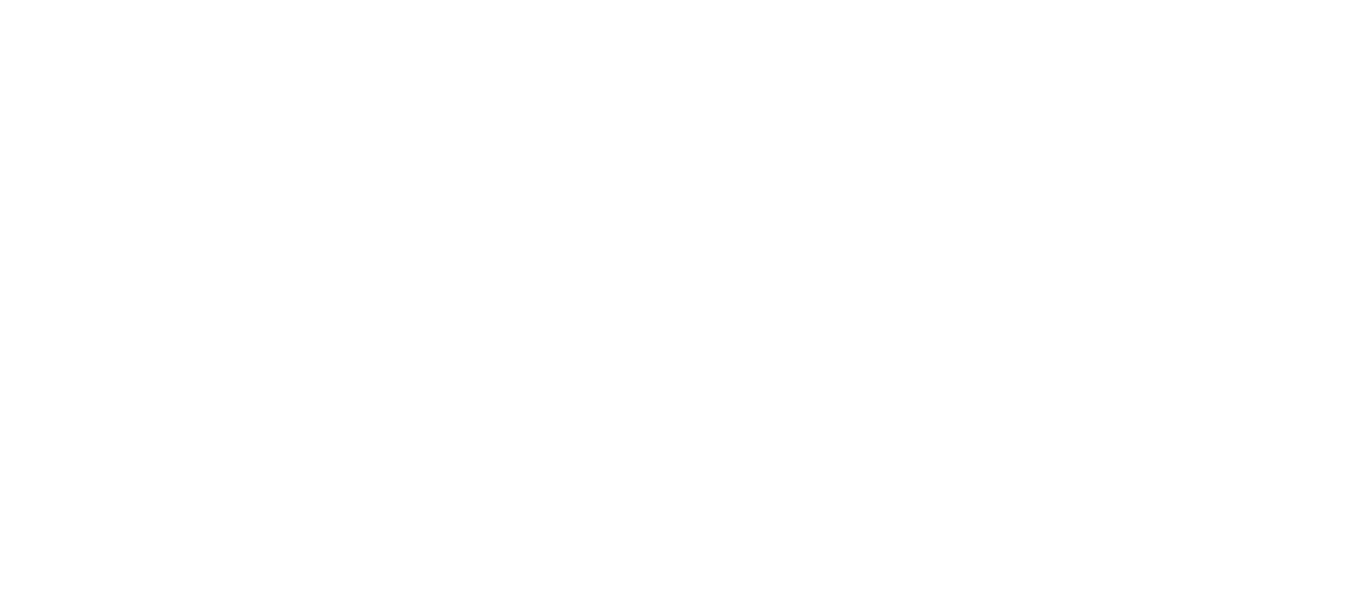 scroll, scrollTop: 0, scrollLeft: 0, axis: both 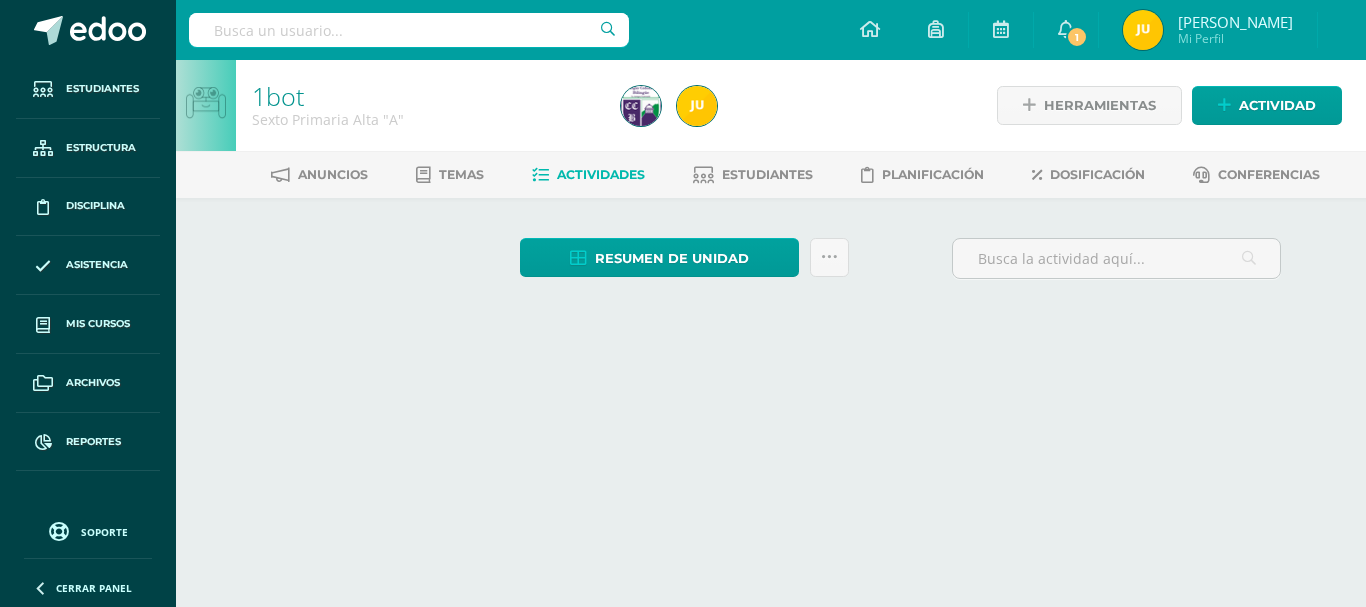 click on "Estudiantes Estructura Disciplina Asistencia Mis cursos Archivos Reportes Soporte
Ayuda
Reportar un problema
Centro de ayuda
Últimas actualizaciones
Cerrar panel
1bot
Cuarto
Primaria Alta
"A"
Actividades Temas Estudiantes Planificación Dosificación
1bot
Cuarto
Primaria Alta
"B"
Actividades Temas Estudiantes Planificación Dosificación
1bot
Quinto
Primaria Alta
"A"
Actividades Temas Estudiantes Planificación 1 1" at bounding box center [683, 190] 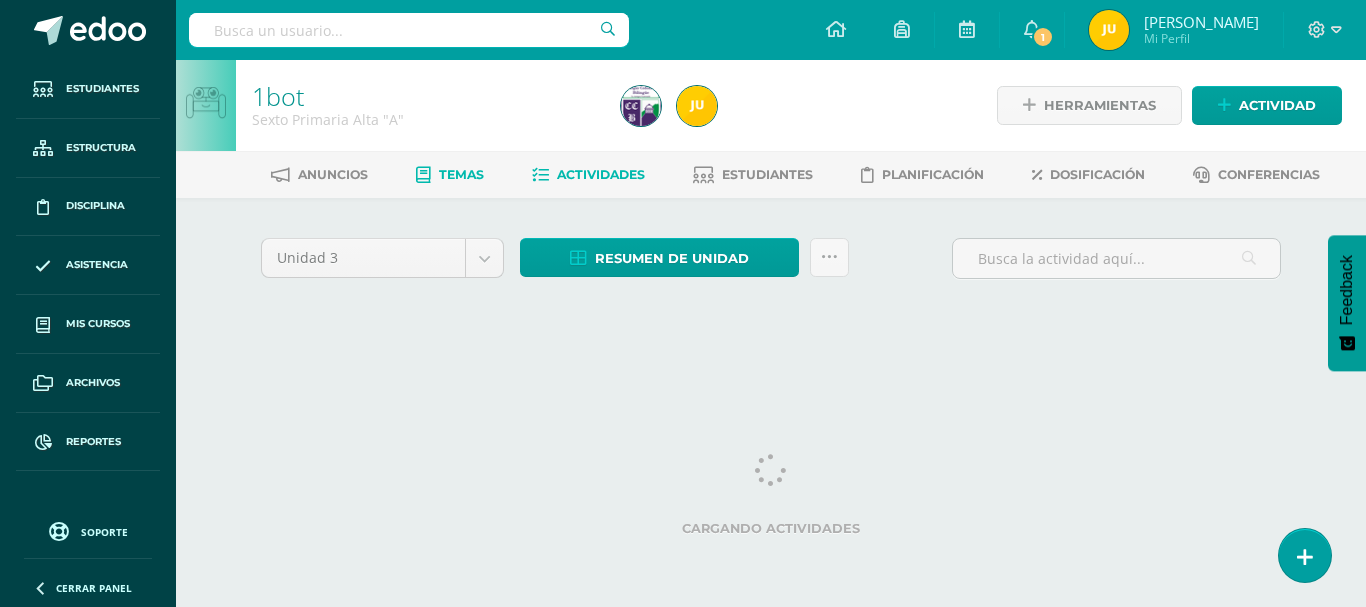 click on "Temas" at bounding box center [450, 175] 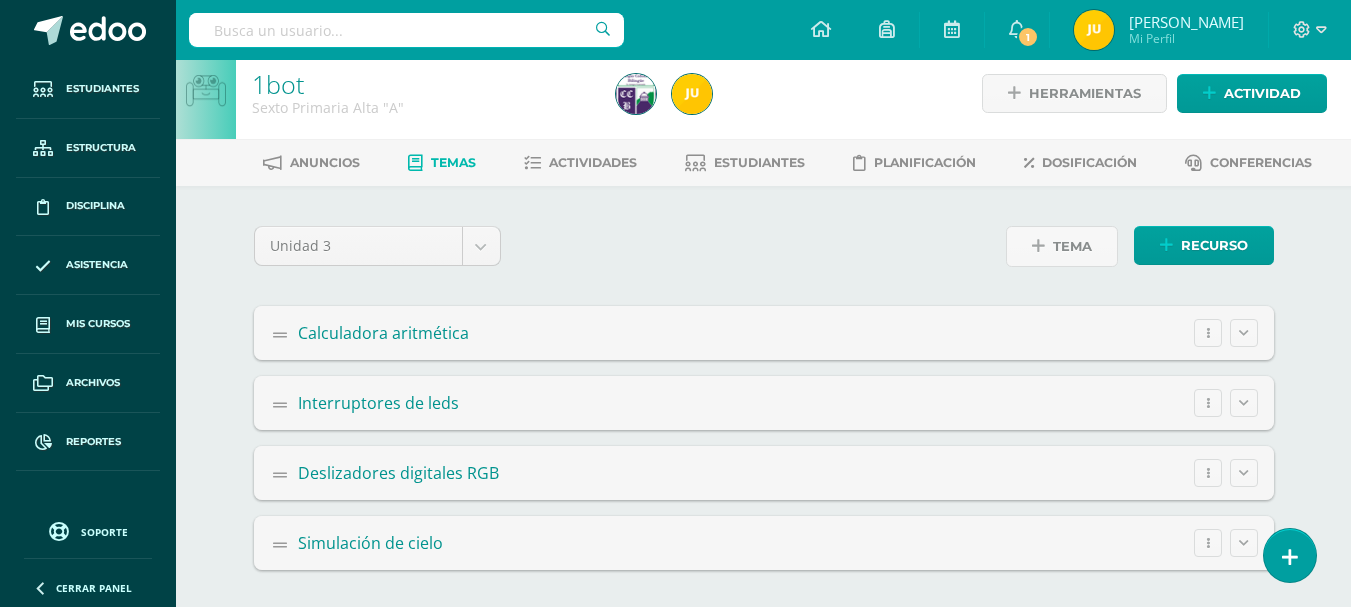 scroll, scrollTop: 15, scrollLeft: 0, axis: vertical 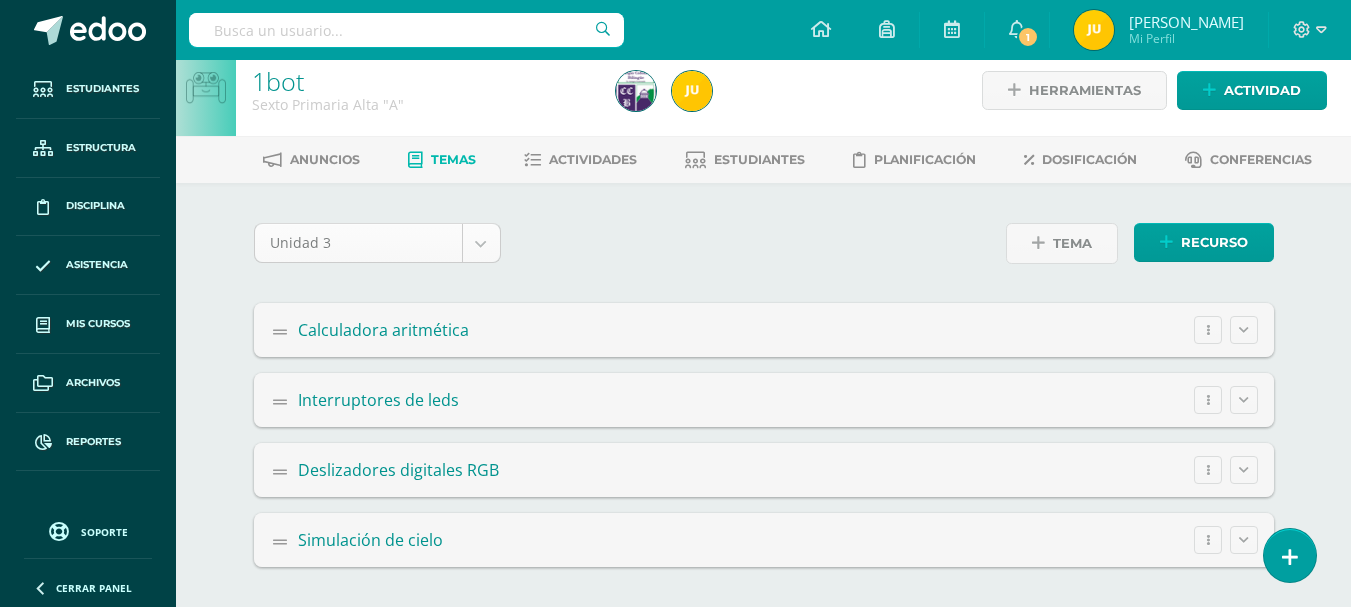 click on "Estudiantes Estructura Disciplina Asistencia Mis cursos Archivos Reportes Soporte
Ayuda
Reportar un problema
Centro de ayuda
Últimas actualizaciones
Cerrar panel
1bot
Cuarto
Primaria Alta
"A"
Actividades Temas Estudiantes Planificación Dosificación
1bot
Cuarto
Primaria Alta
"B"
Actividades Temas Estudiantes Planificación Dosificación
1bot
Quinto
Primaria Alta
"A"
Actividades Temas Estudiantes Planificación 1 1" at bounding box center (675, 296) 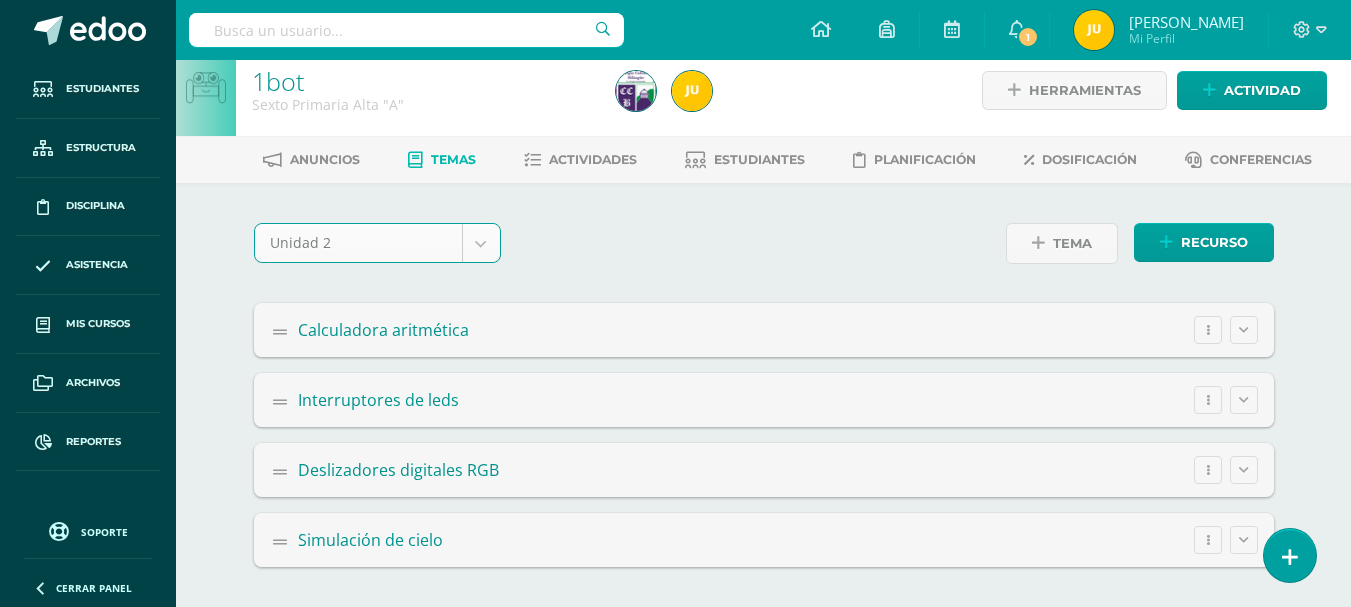 select on "Unidad 2" 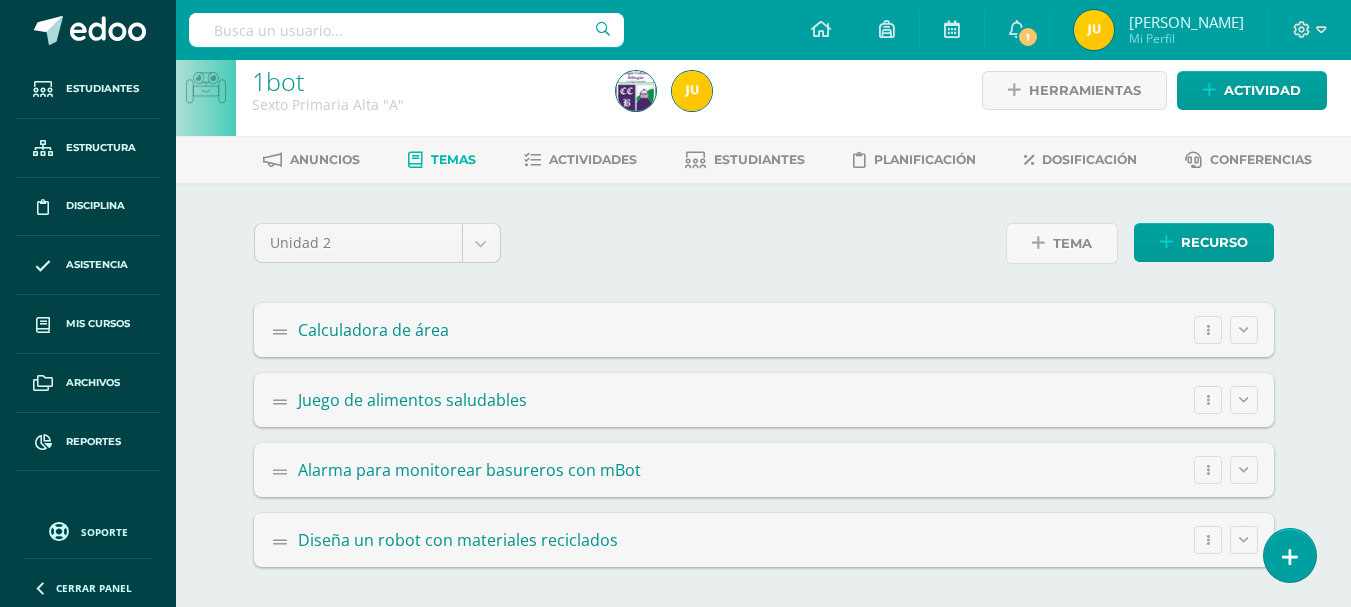 scroll, scrollTop: 0, scrollLeft: 0, axis: both 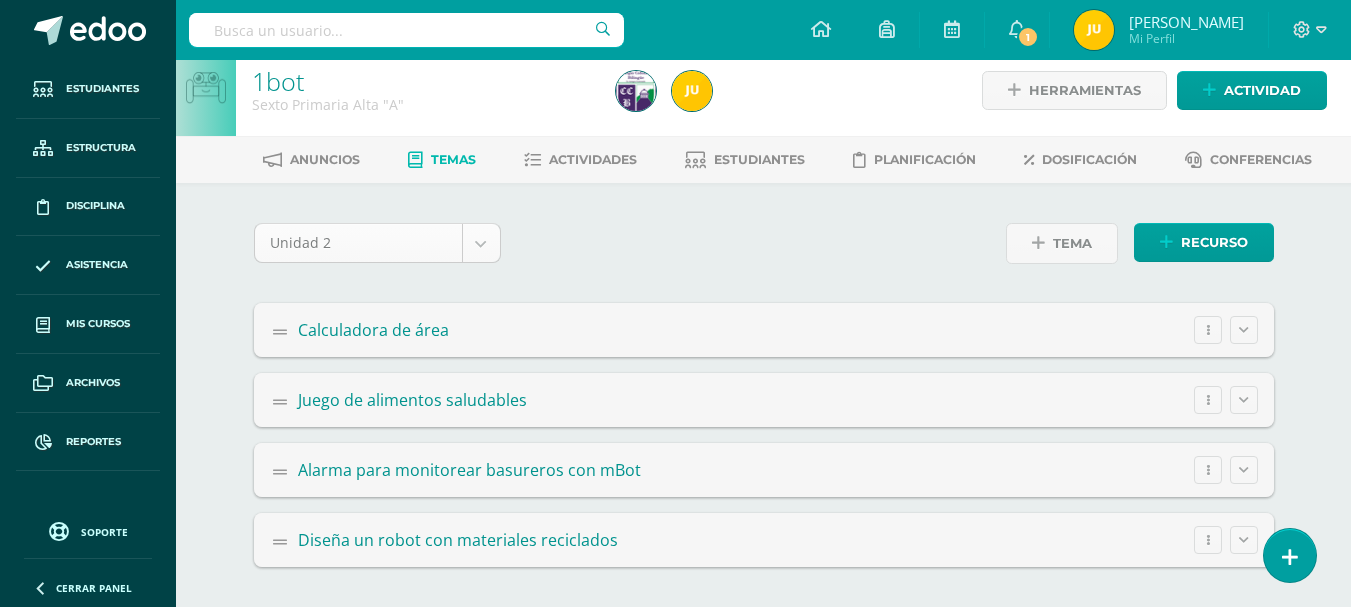 click on "Estudiantes Estructura Disciplina Asistencia Mis cursos Archivos Reportes Soporte
Ayuda
Reportar un problema
Centro de ayuda
Últimas actualizaciones
Cerrar panel
1bot
Cuarto
Primaria Alta
"A"
Actividades Temas Estudiantes Planificación Dosificación
1bot
Cuarto
Primaria Alta
"B"
Actividades Temas Estudiantes Planificación Dosificación
1bot
Quinto
Primaria Alta
"A"
Actividades Temas Estudiantes Planificación 1 1" at bounding box center (675, 296) 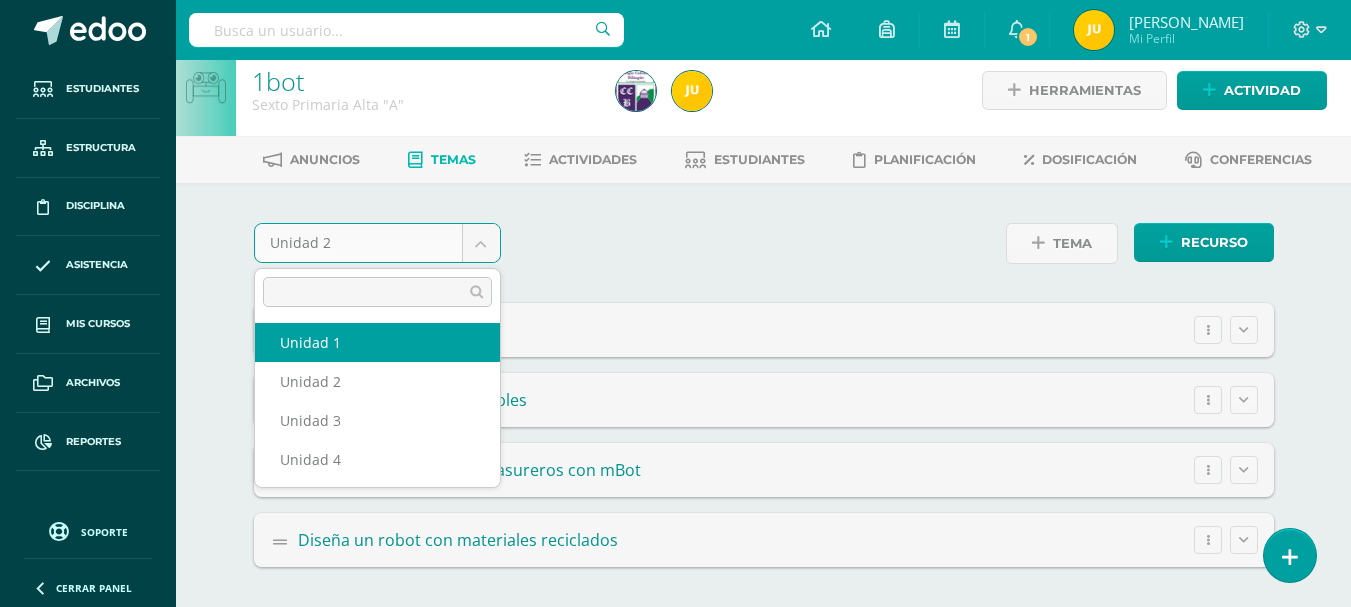 select on "Unidad 1" 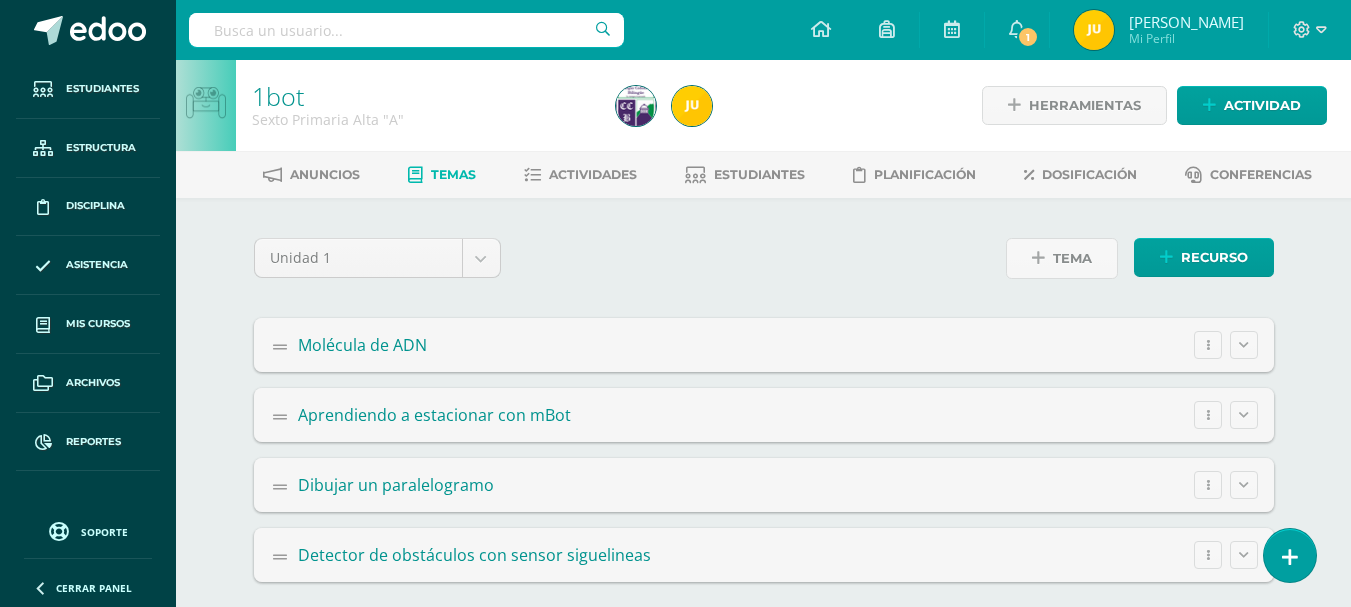 scroll, scrollTop: 0, scrollLeft: 0, axis: both 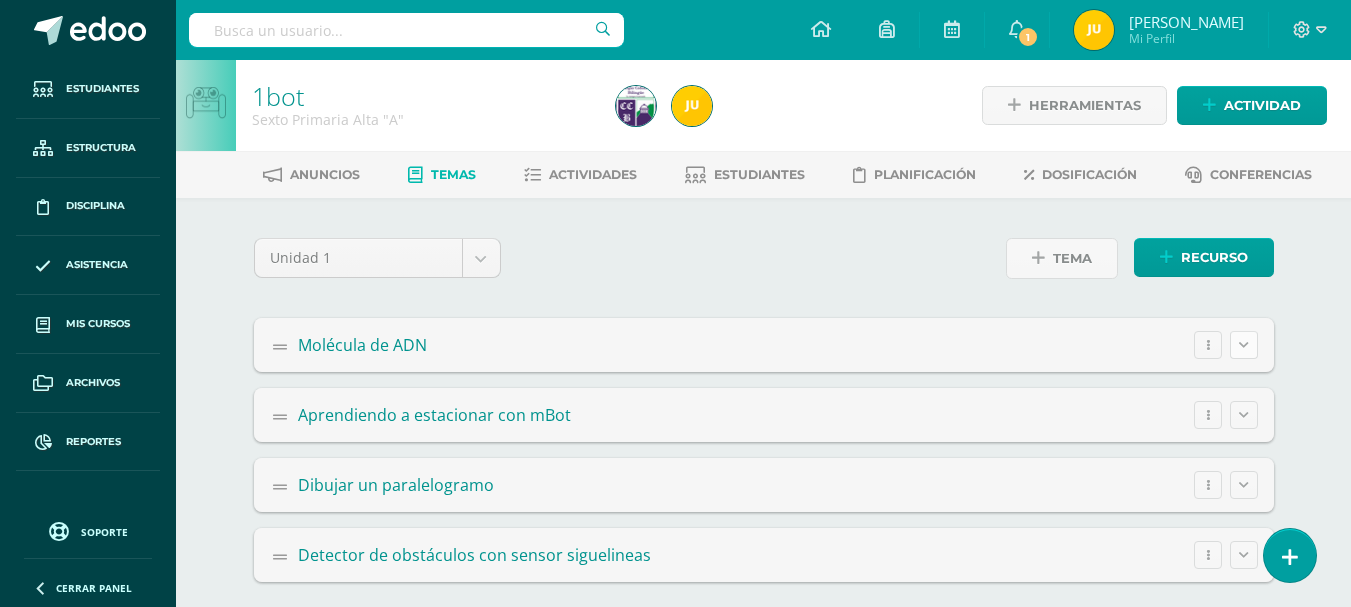 click at bounding box center [1244, 345] 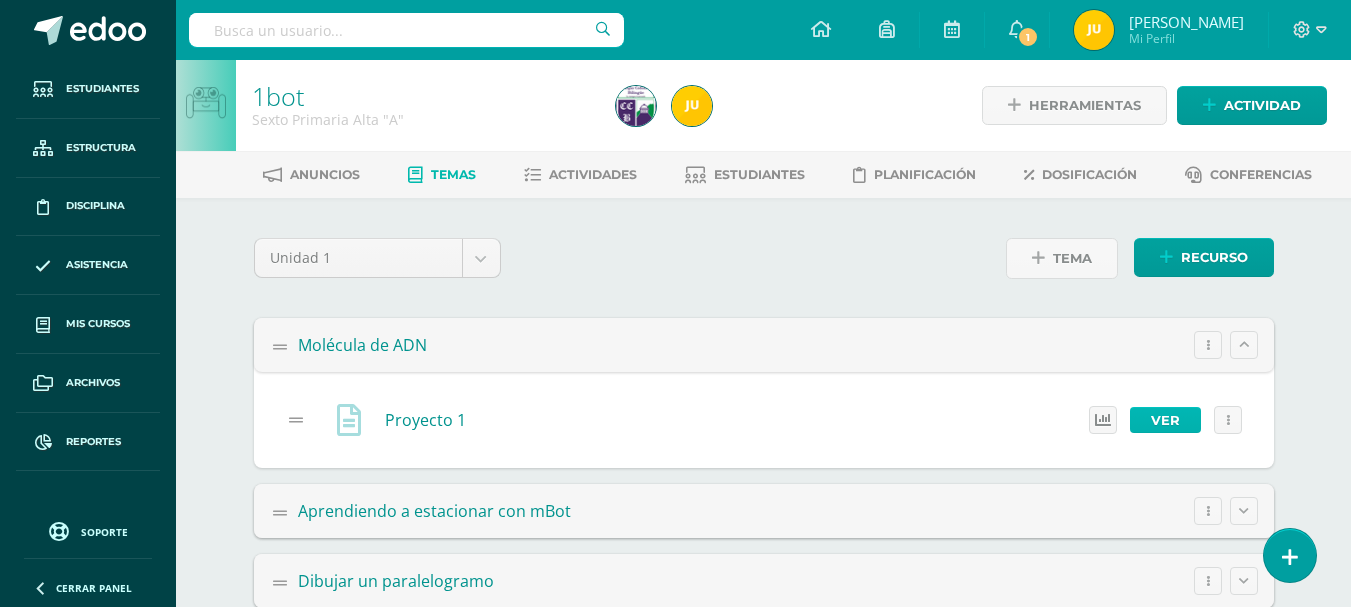click on "Ver" at bounding box center (1165, 420) 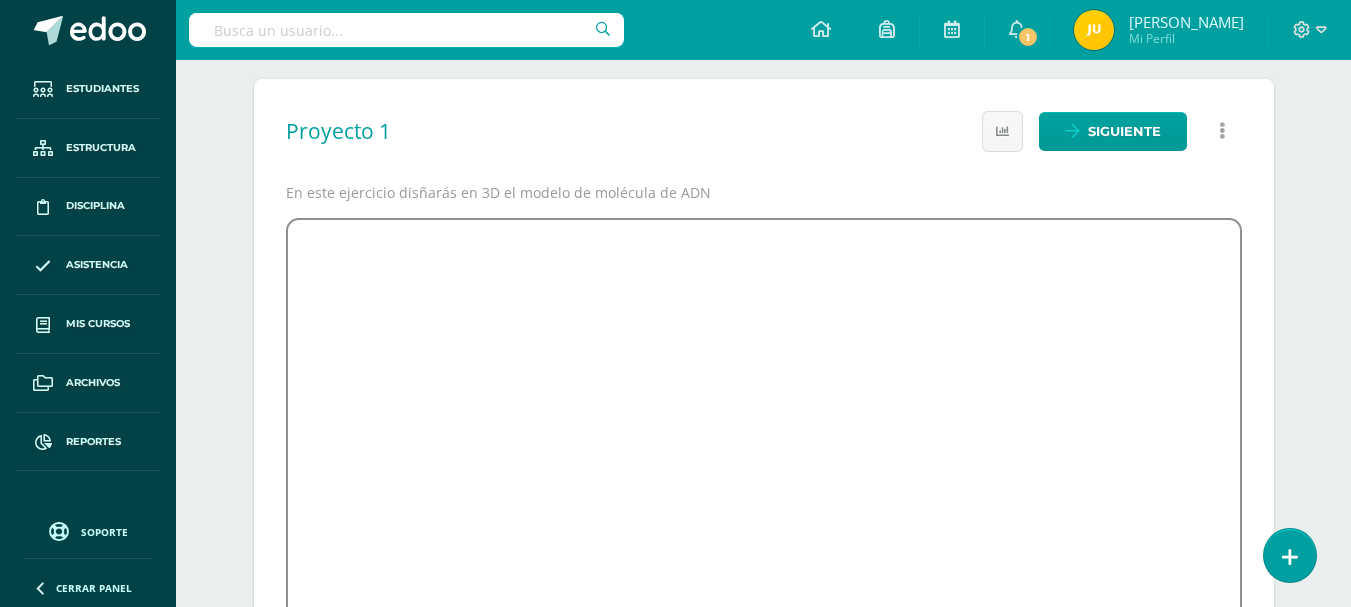scroll, scrollTop: 359, scrollLeft: 0, axis: vertical 